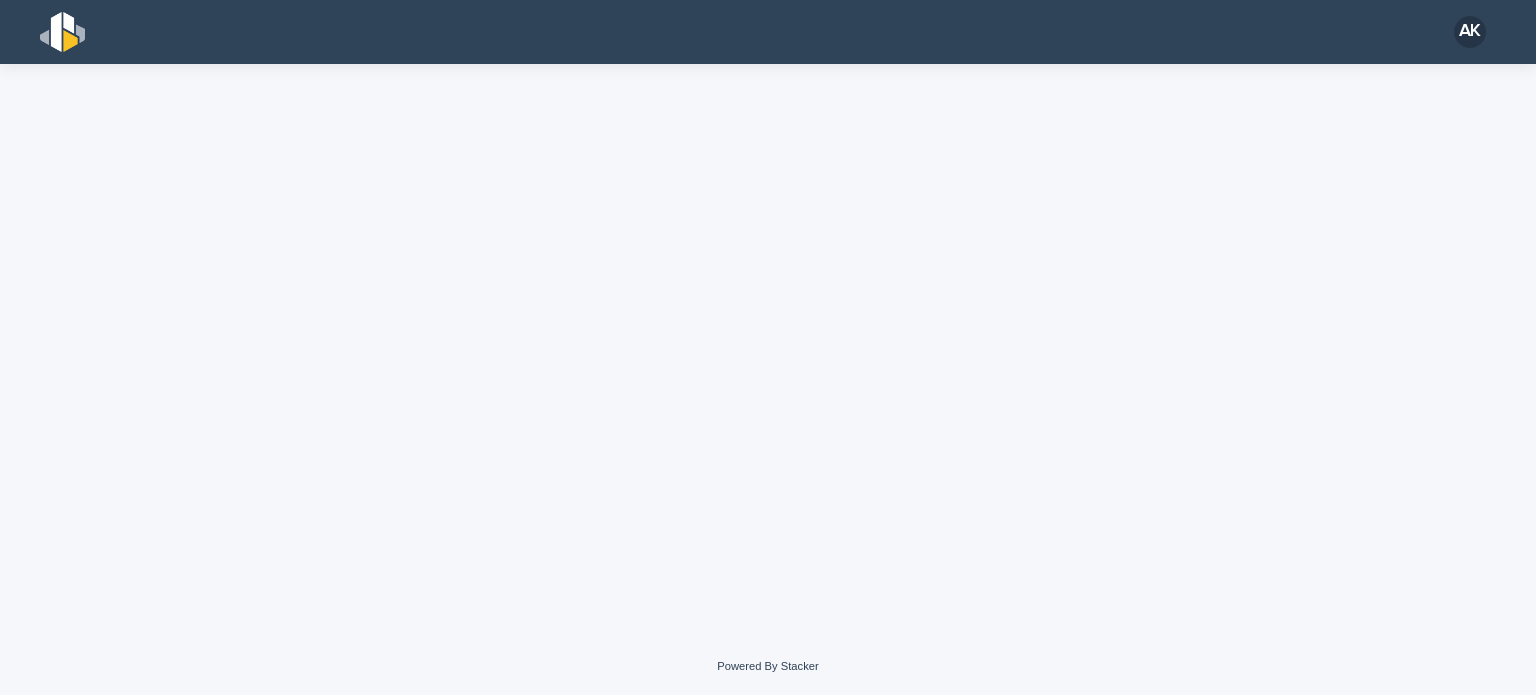 scroll, scrollTop: 0, scrollLeft: 0, axis: both 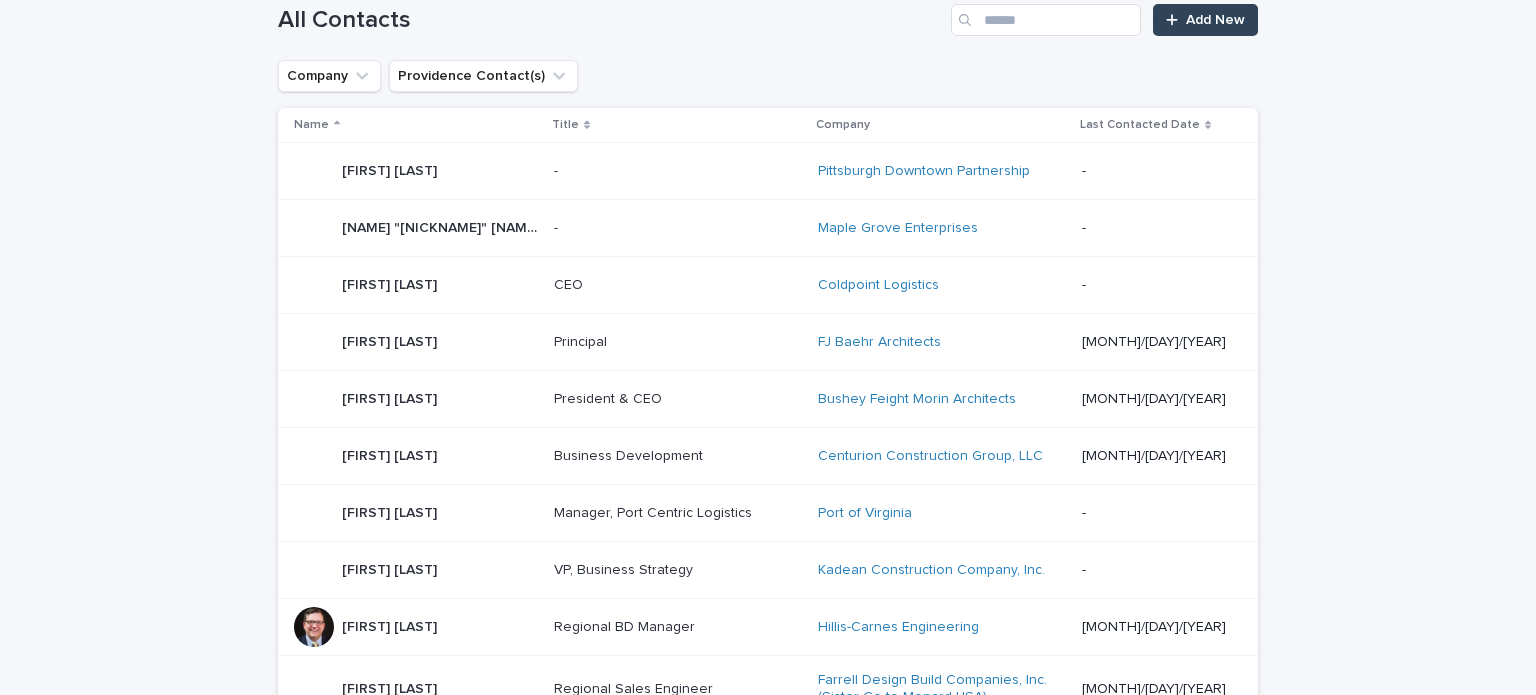 click on "Aaron Roach Aaron Roach" at bounding box center (412, 627) 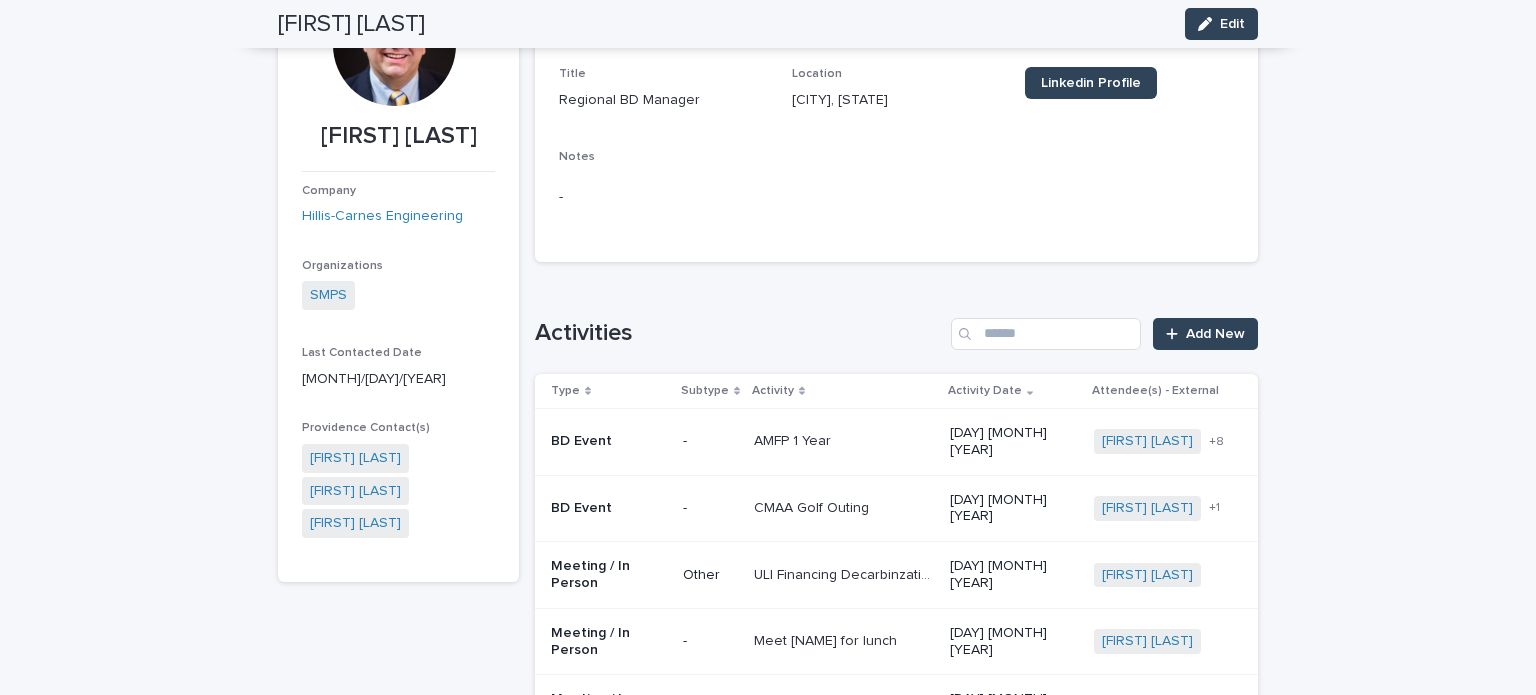 scroll, scrollTop: 300, scrollLeft: 0, axis: vertical 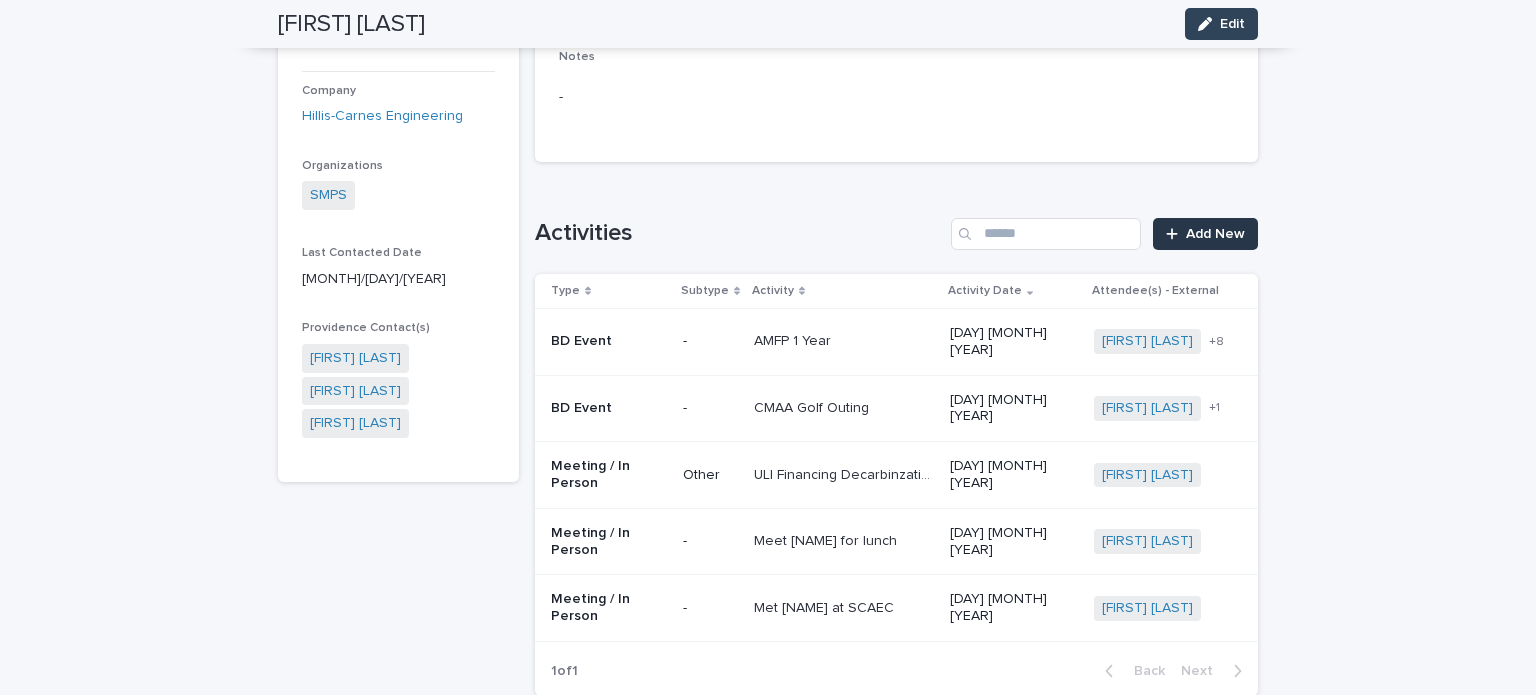 click on "Add New" at bounding box center [1205, 234] 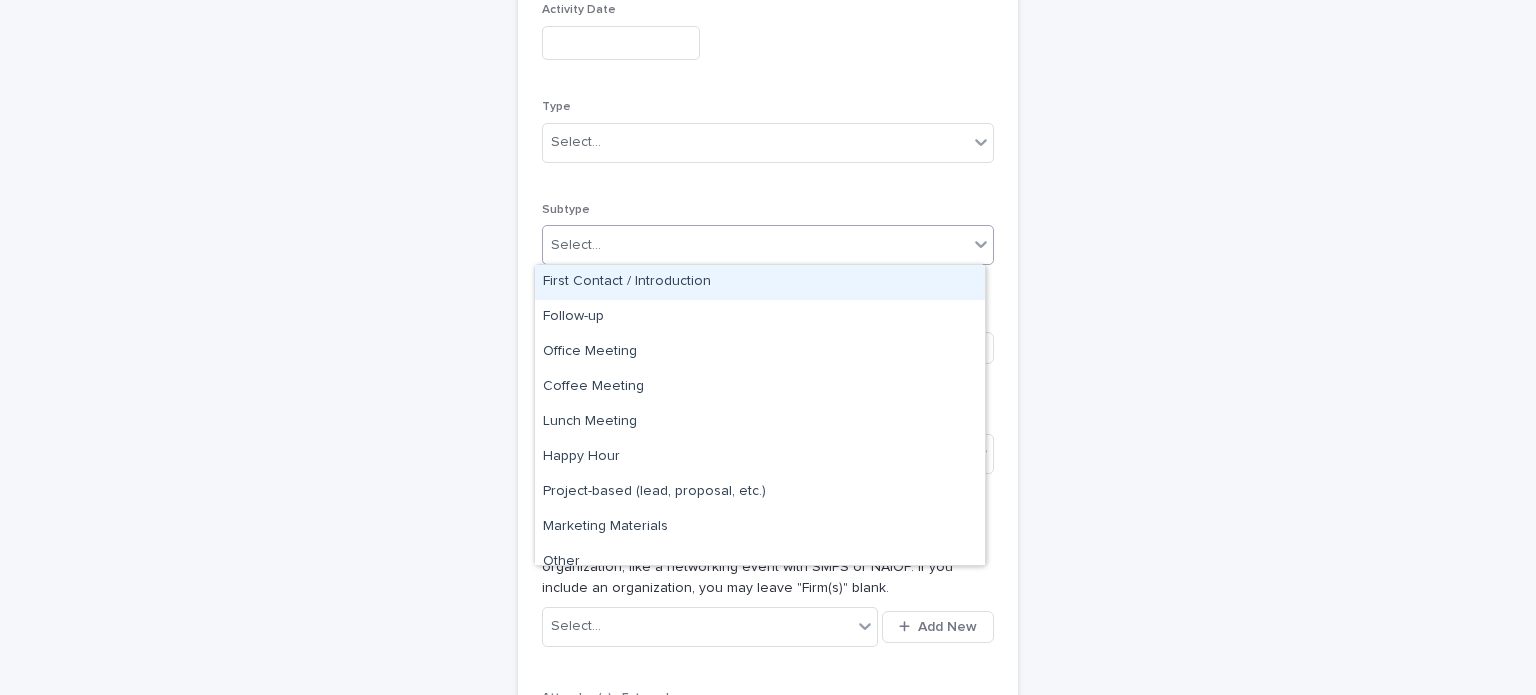 click on "Select..." at bounding box center [755, 245] 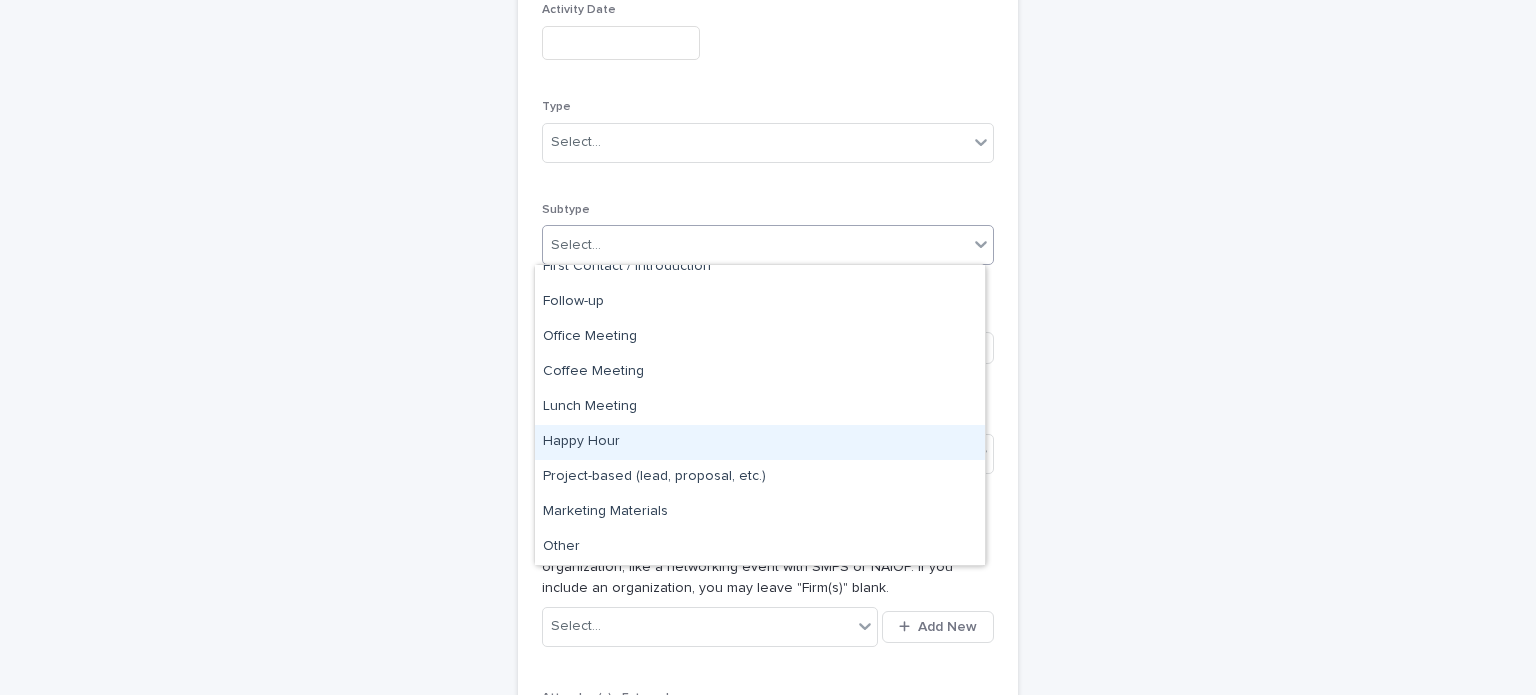 scroll, scrollTop: 0, scrollLeft: 0, axis: both 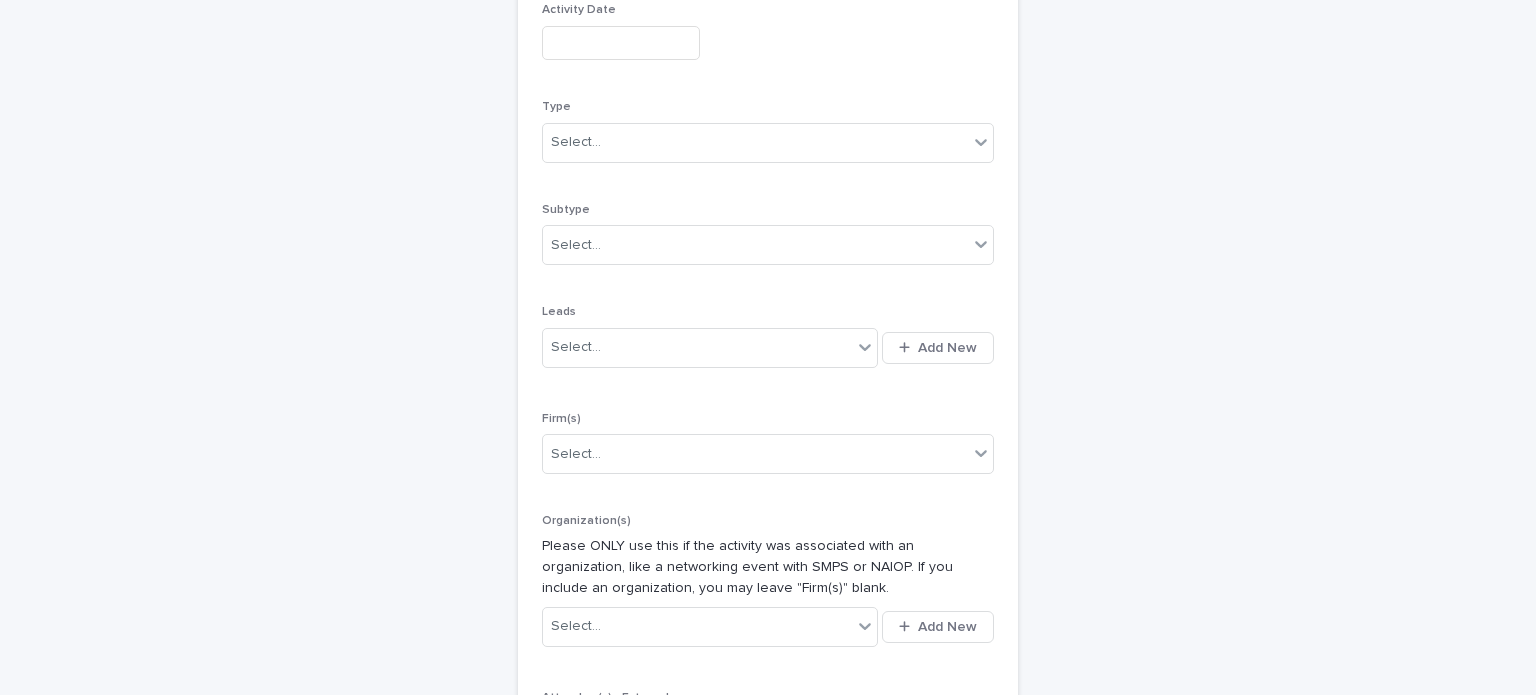 click on "New Activity Loading... Saving… Loading... Saving… Loading... Saving… Activity Activity Date Type Select... Subtype Select... Leads Select... Add New Firm(s) Select... Organization(s) Please ONLY use this if the activity was associated with an organization, like a networking event with SMPS or NAIOP. If you include an organization, you may leave "Firm(s)" blank. Select... Add New Attendee(s) - External Aaron Roach Attendee(s) - Internal Select... Notes Follow-up Reminder This will send an email the day of to remind you to follow-up on the activity. Only fill out if you need a reminder - otherwise, leave blank. Sorry, there was an error saving your record. Please try again. Please fill out the required fields above. Save" at bounding box center (768, 479) 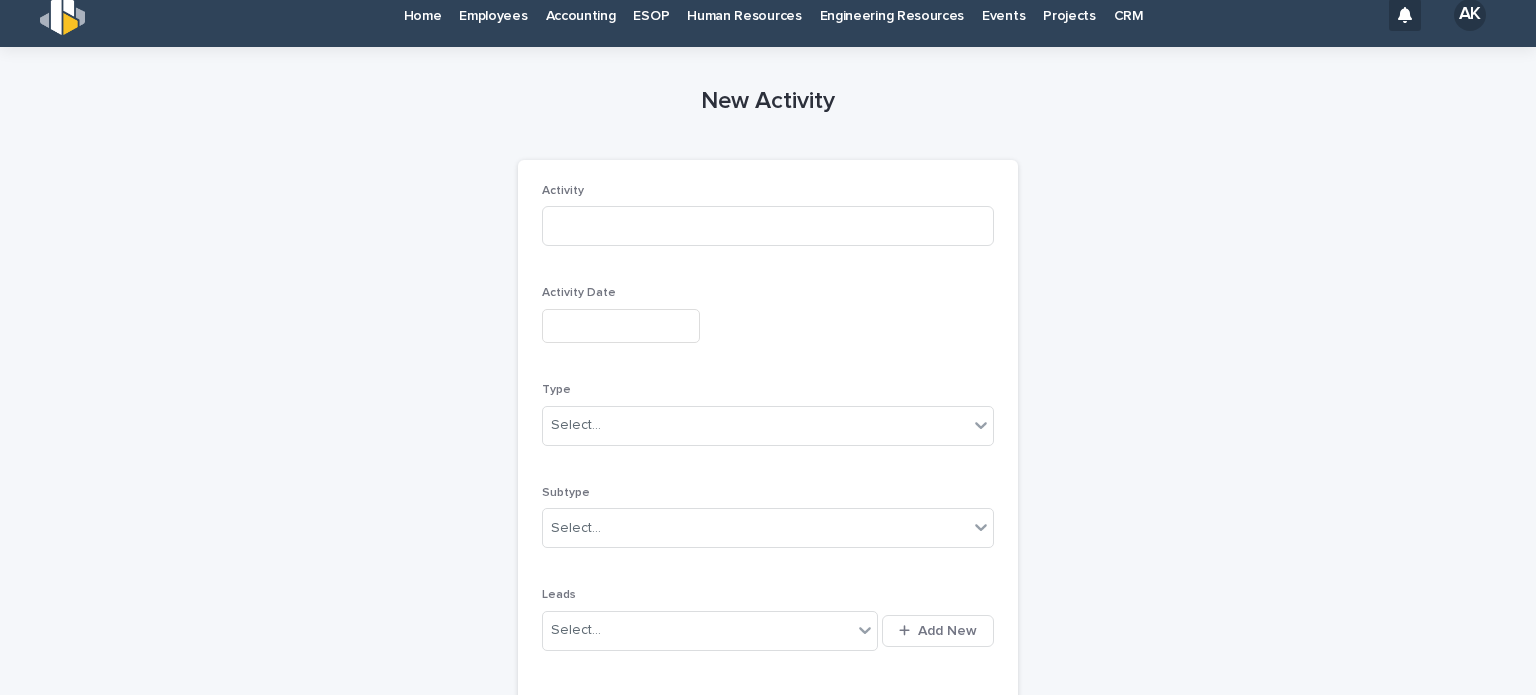 scroll, scrollTop: 0, scrollLeft: 0, axis: both 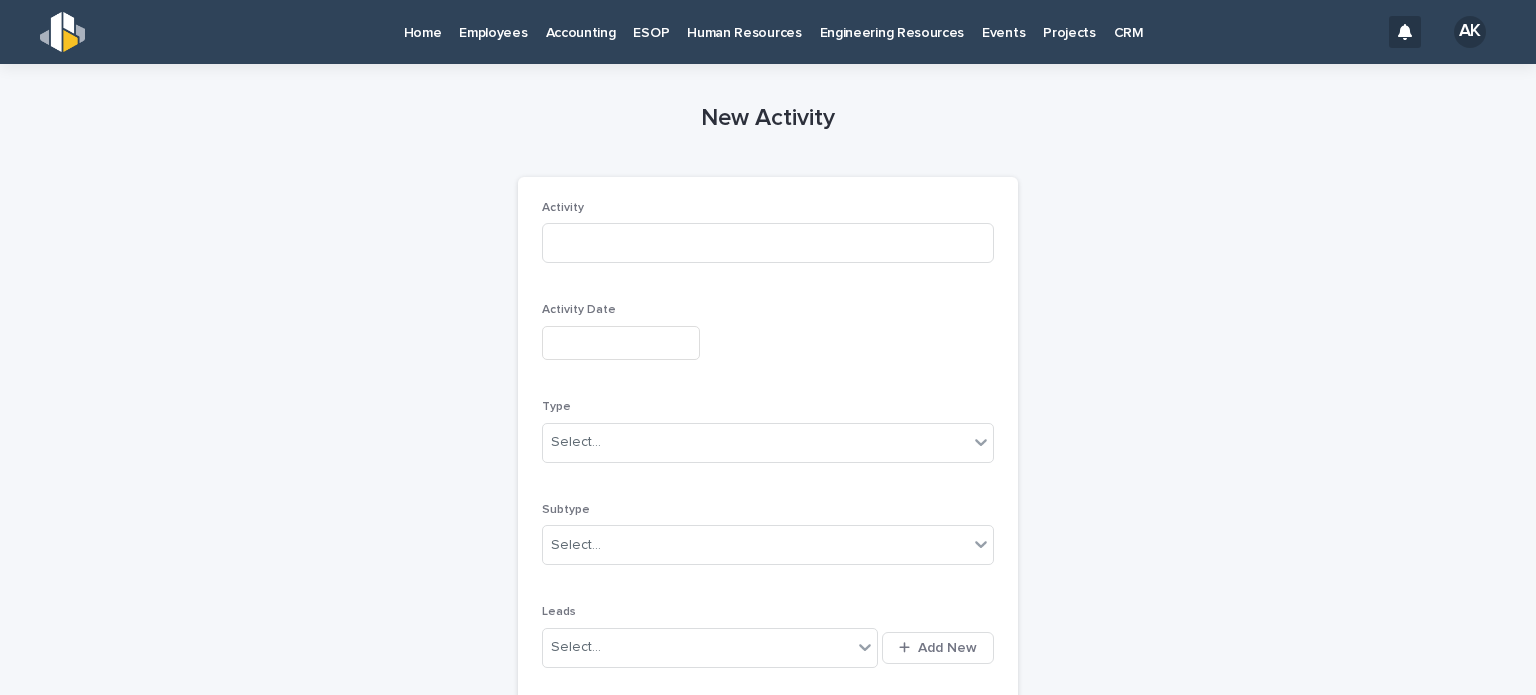 click on "AK" at bounding box center (1470, 32) 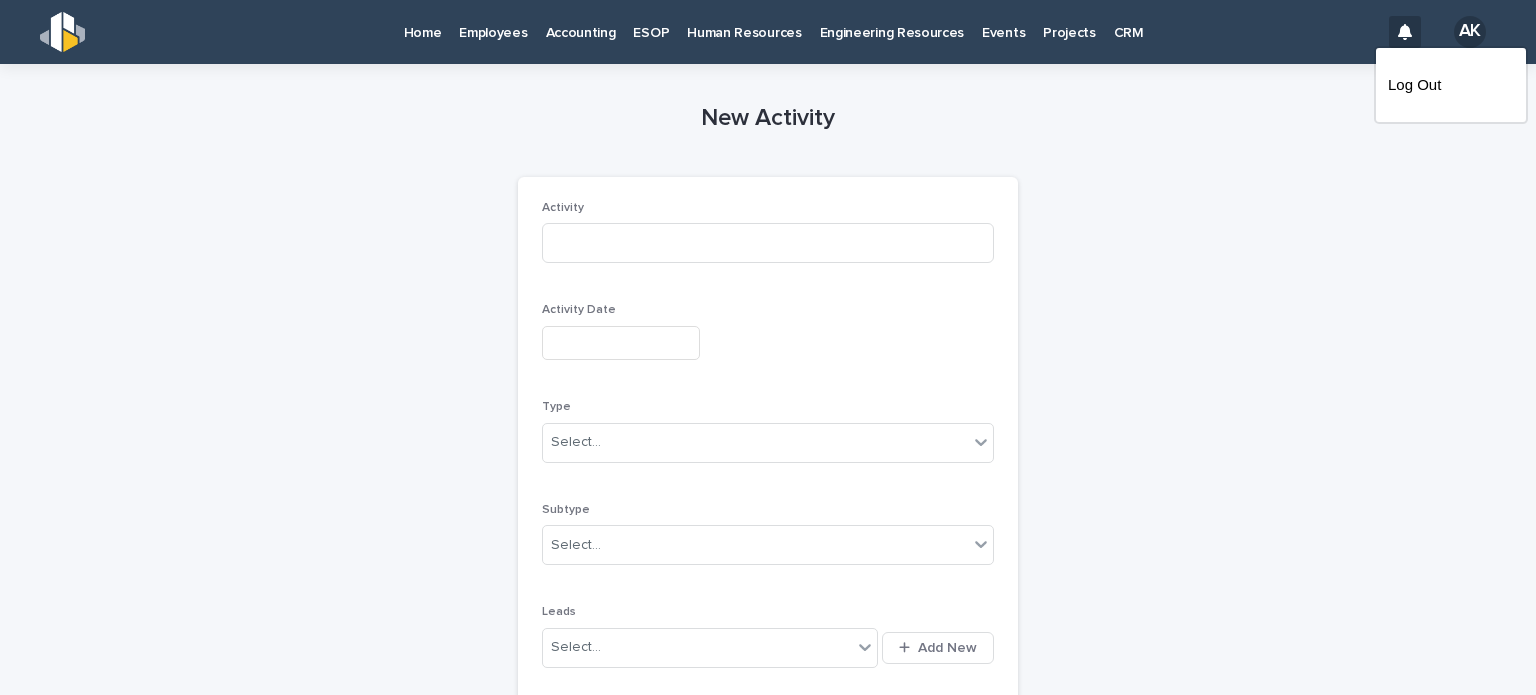 click on "Loading... Saving… Loading... Saving… New Activity Loading... Saving… Loading... Saving… Loading... Saving… Activity Activity Date Type Select... Subtype Select... Leads Select... Add New Firm(s) Select... Organization(s) Please ONLY use this if the activity was associated with an organization, like a networking event with SMPS or NAIOP. If you include an organization, you may leave "Firm(s)" blank. Select... Add New Attendee(s) - External Select... Attendee(s) - Internal Select... Notes Follow-up Reminder This will send an email the day of to remind you to follow-up on the activity. Only fill out if you need a reminder - otherwise, leave blank. Sorry, there was an error saving your record. Please try again. Please fill out the required fields above. Save" at bounding box center [768, 829] 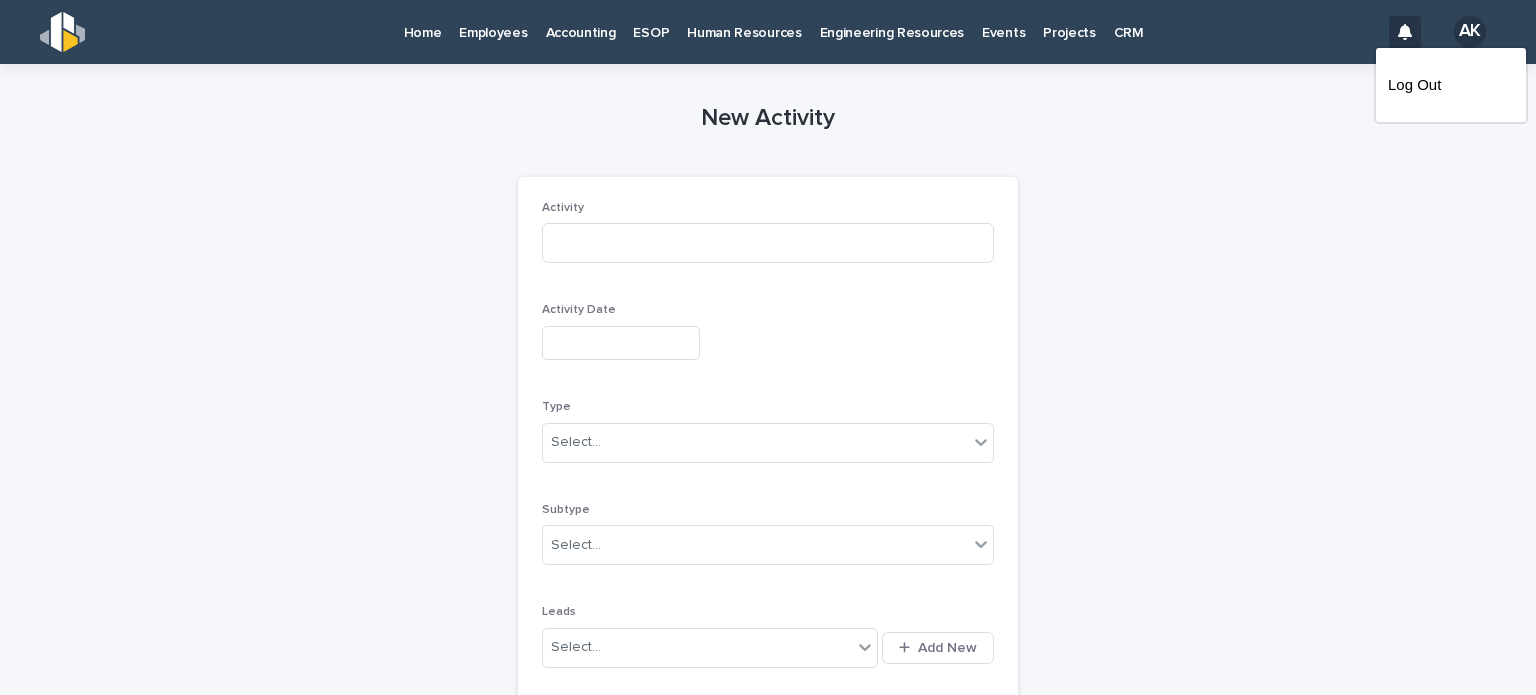 click on "Log Out" at bounding box center [1451, 85] 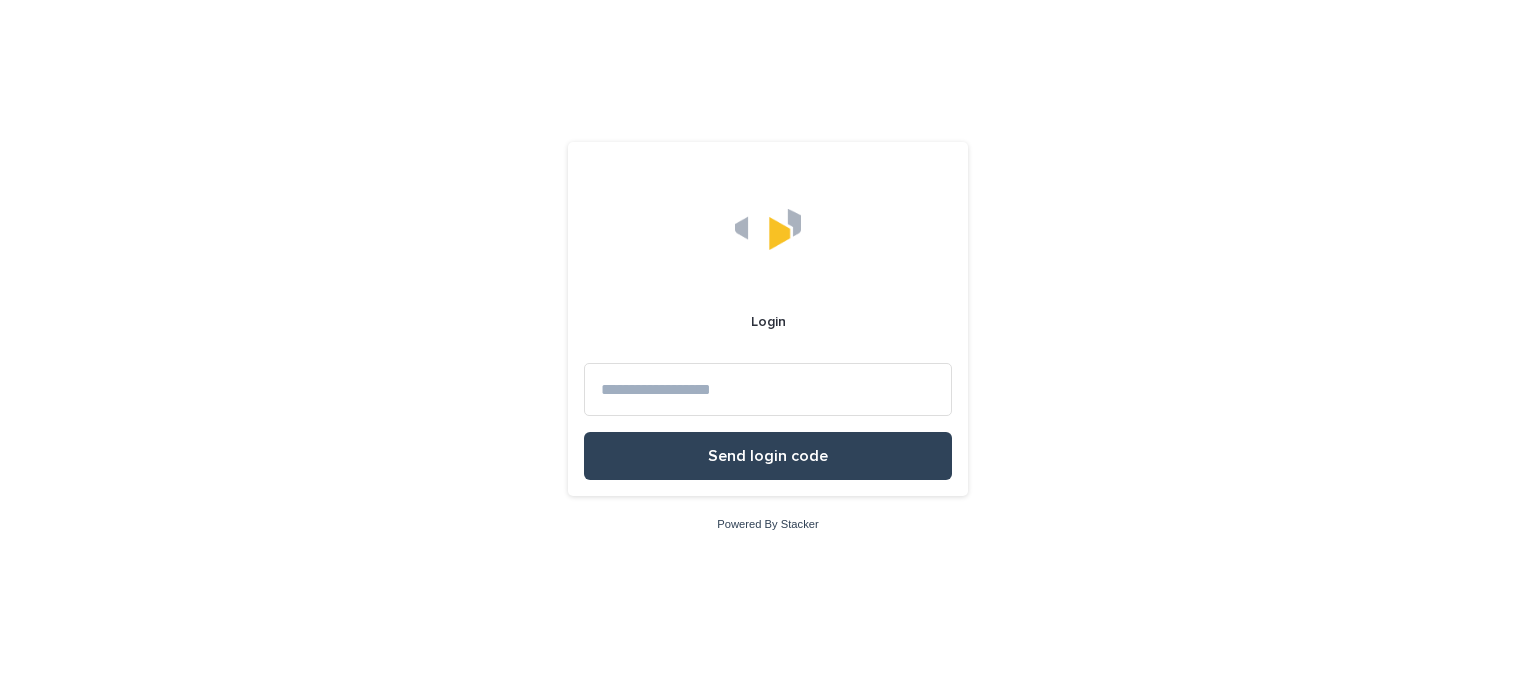 scroll, scrollTop: 0, scrollLeft: 0, axis: both 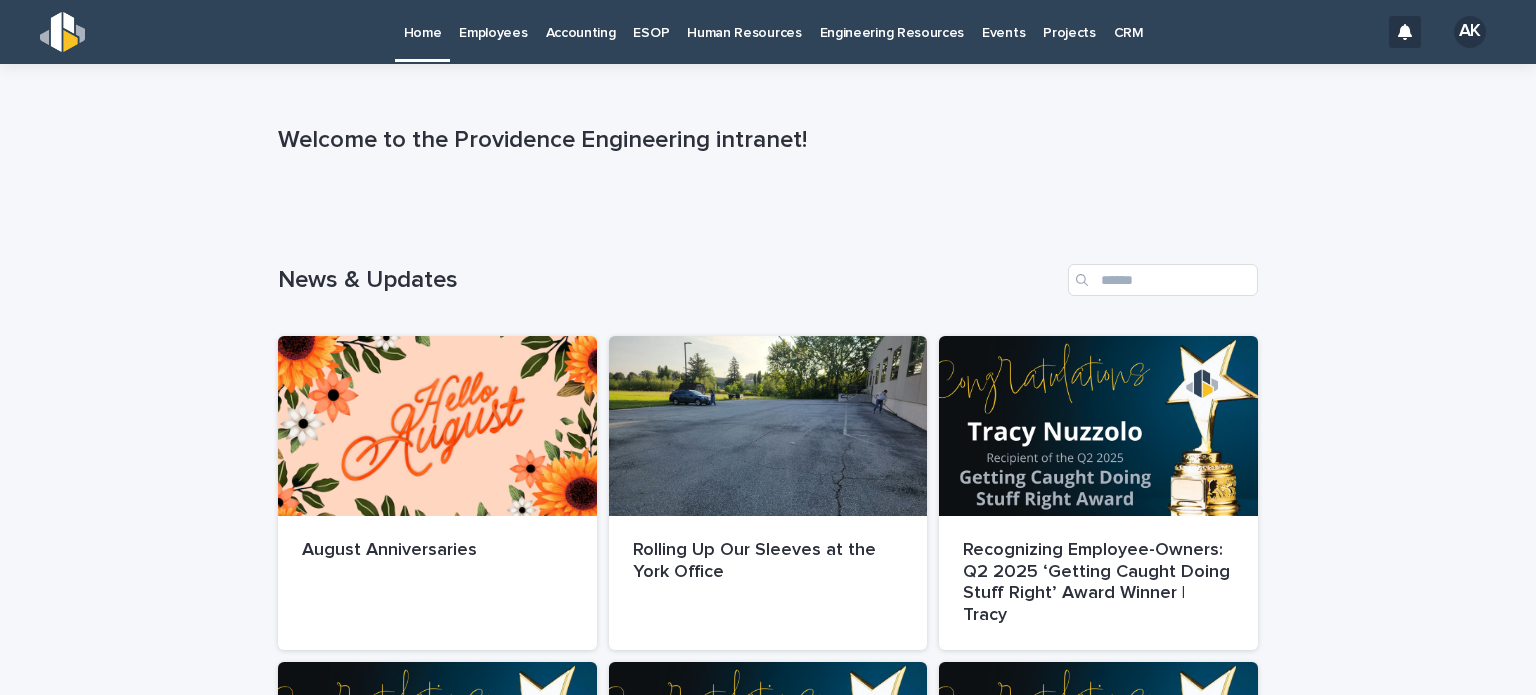 click on "CRM" at bounding box center [1129, 31] 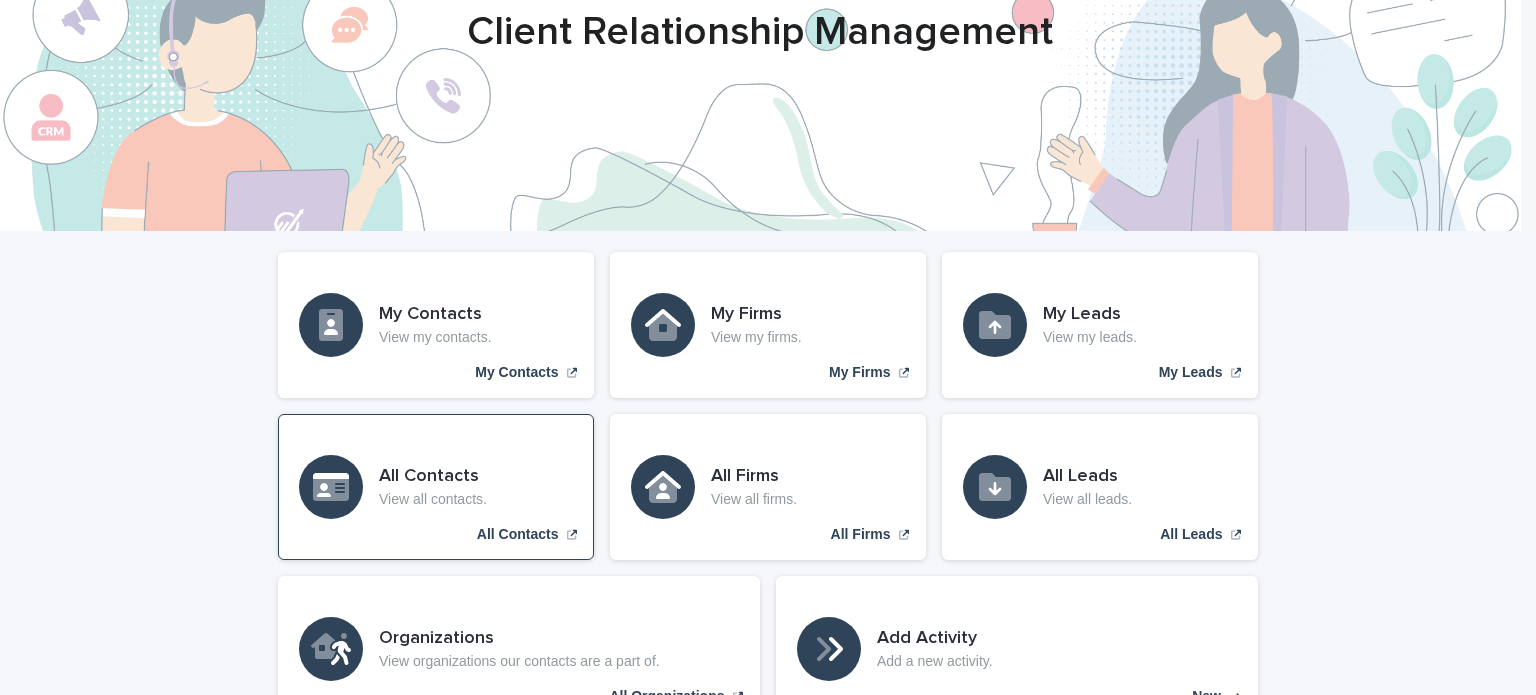 scroll, scrollTop: 300, scrollLeft: 0, axis: vertical 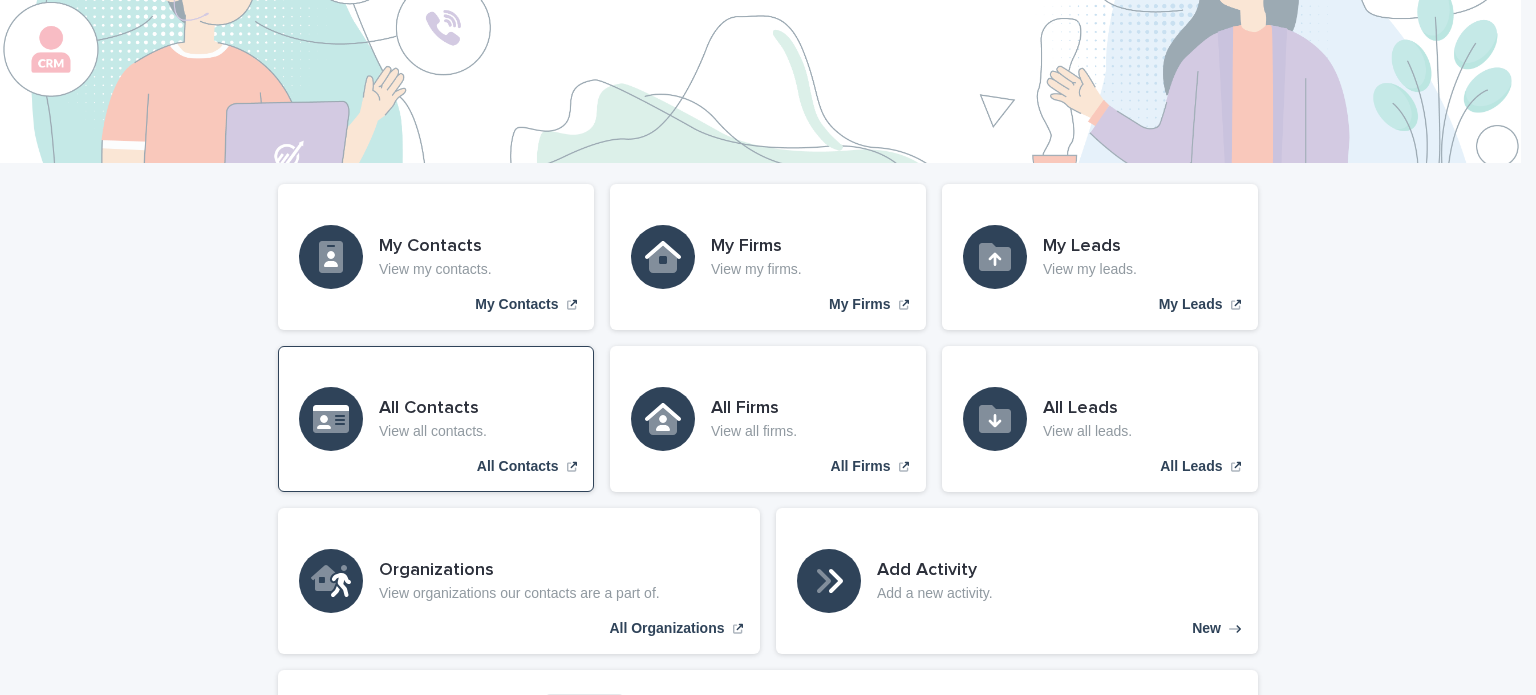 click on "All Contacts" at bounding box center [518, 466] 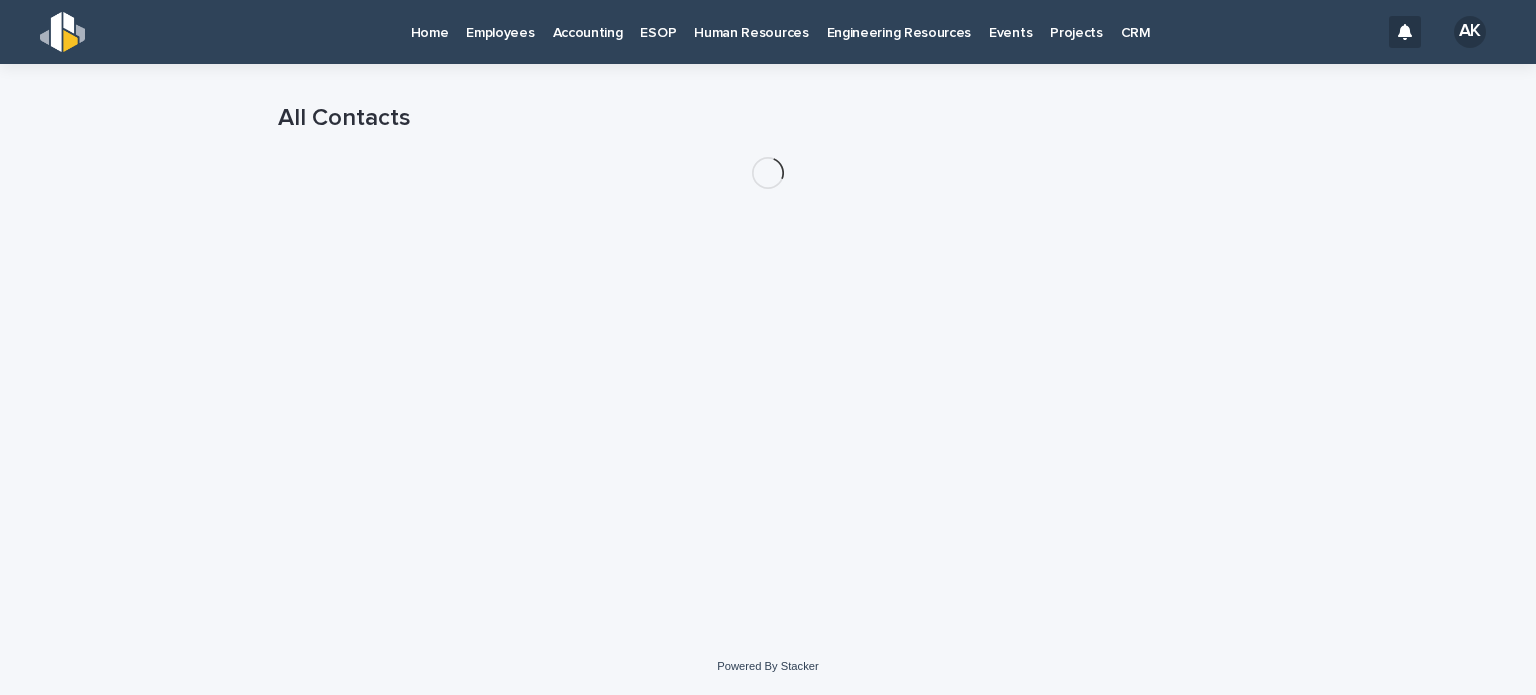 scroll, scrollTop: 0, scrollLeft: 0, axis: both 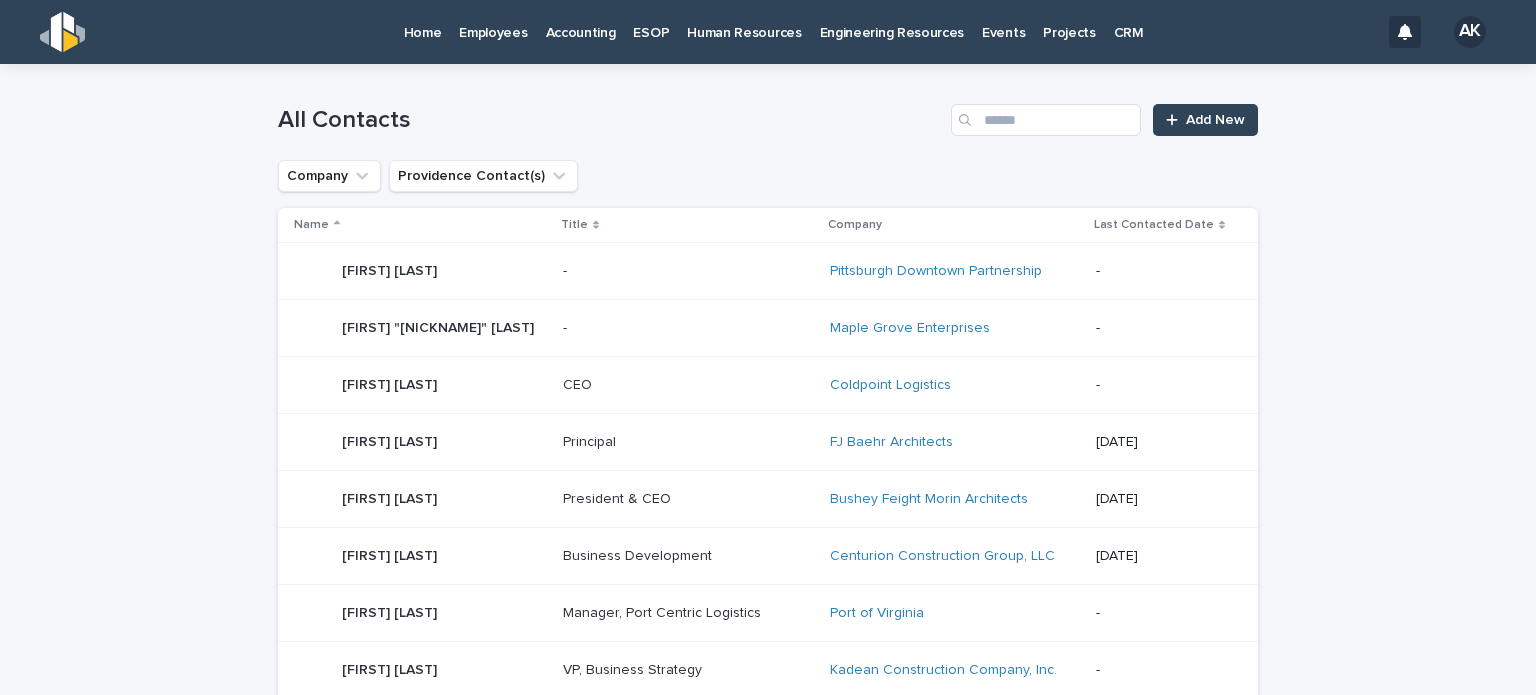 click on "-" at bounding box center (1161, 271) 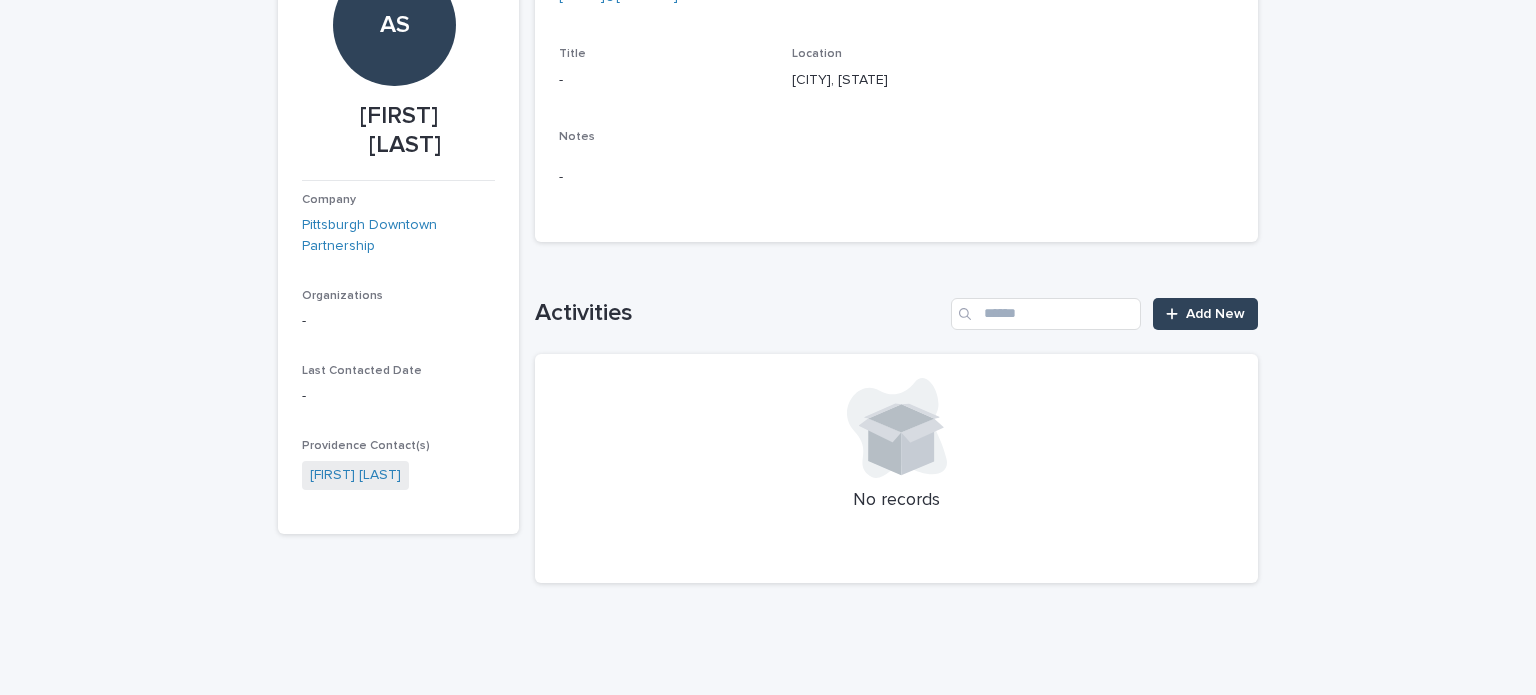 scroll, scrollTop: 301, scrollLeft: 0, axis: vertical 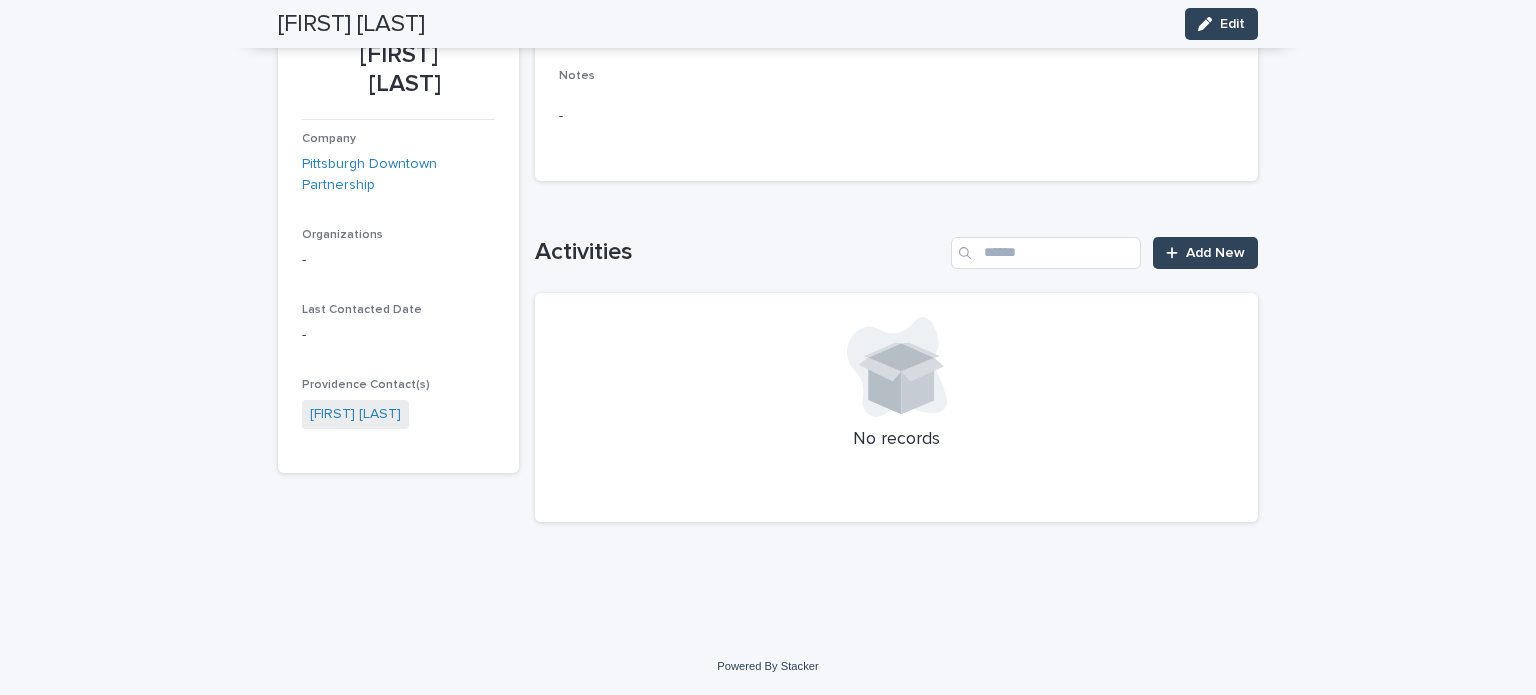 click on "Loading... Saving… Activities Add New No records" at bounding box center [896, 368] 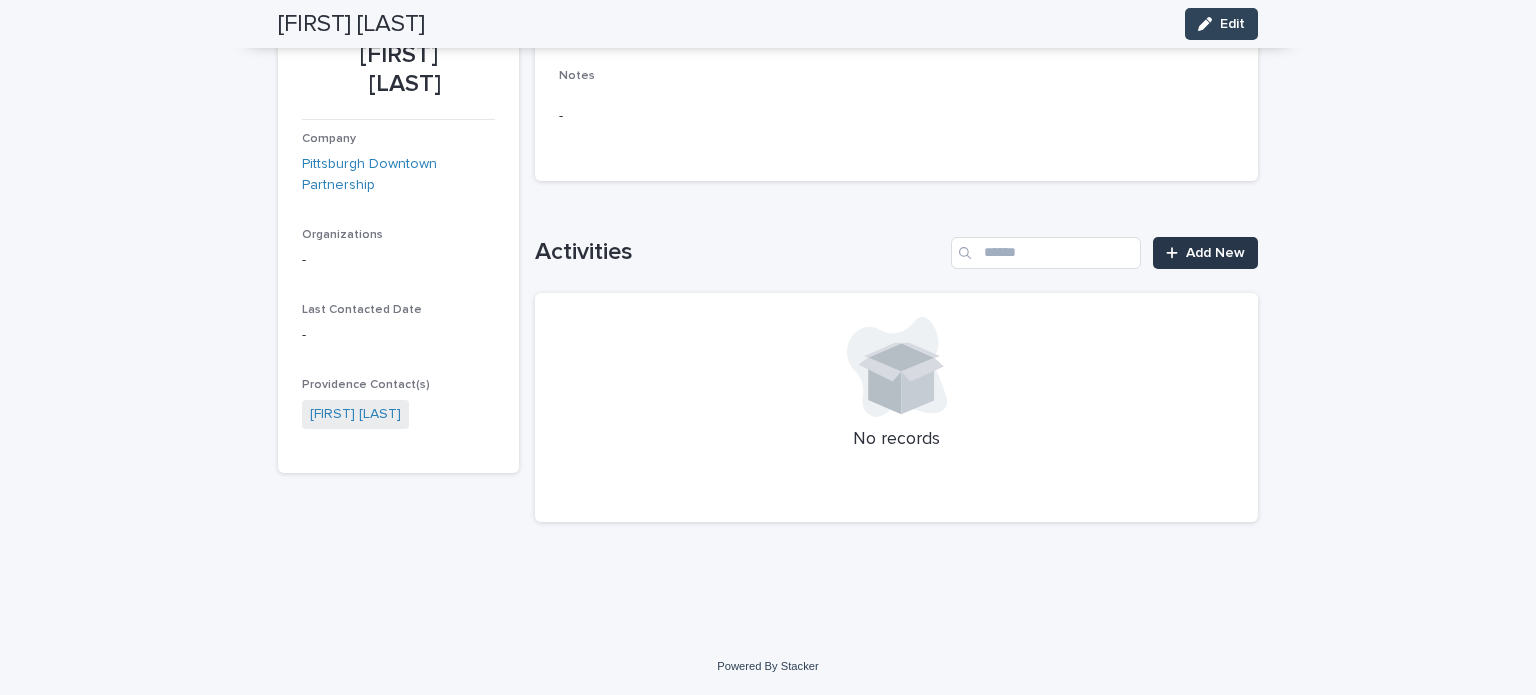 click on "Add New" at bounding box center (1215, 253) 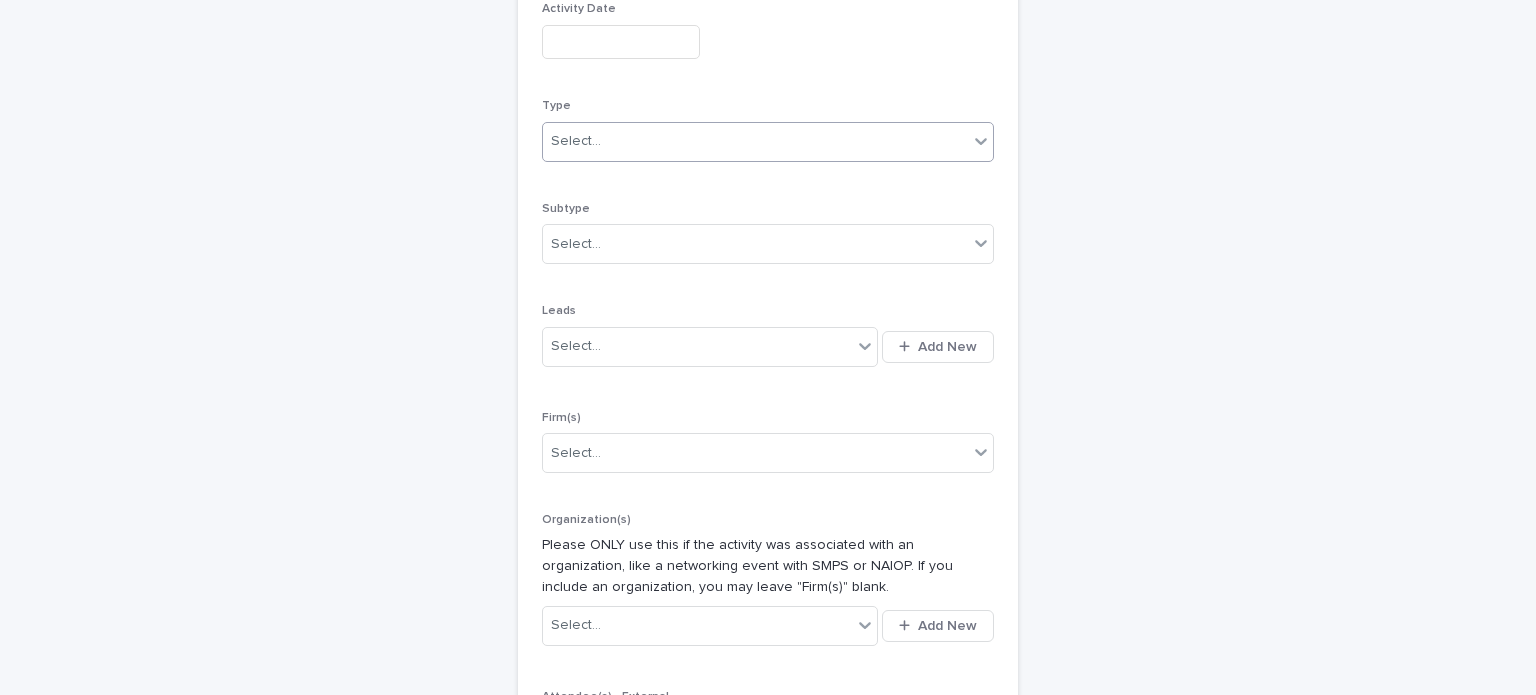 click on "Select..." at bounding box center [755, 141] 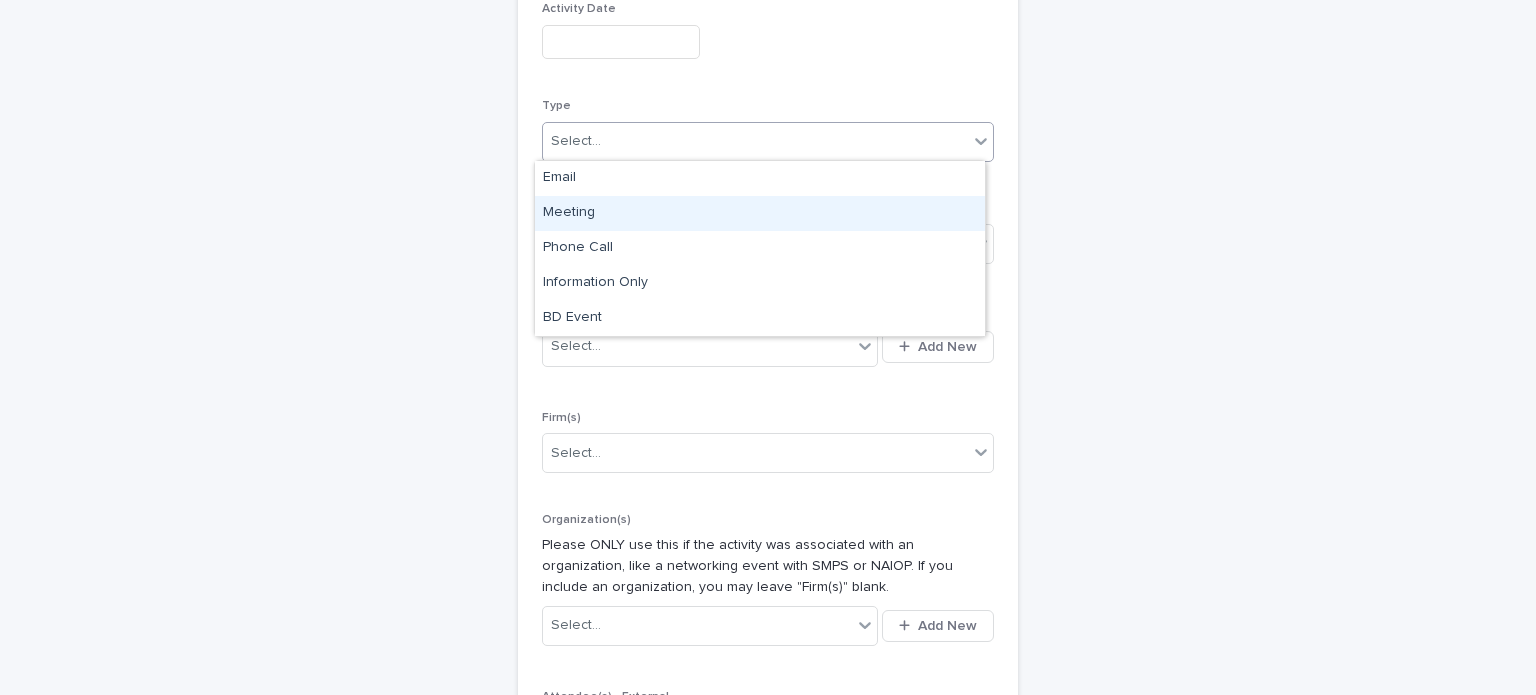 click on "Meeting" at bounding box center (760, 213) 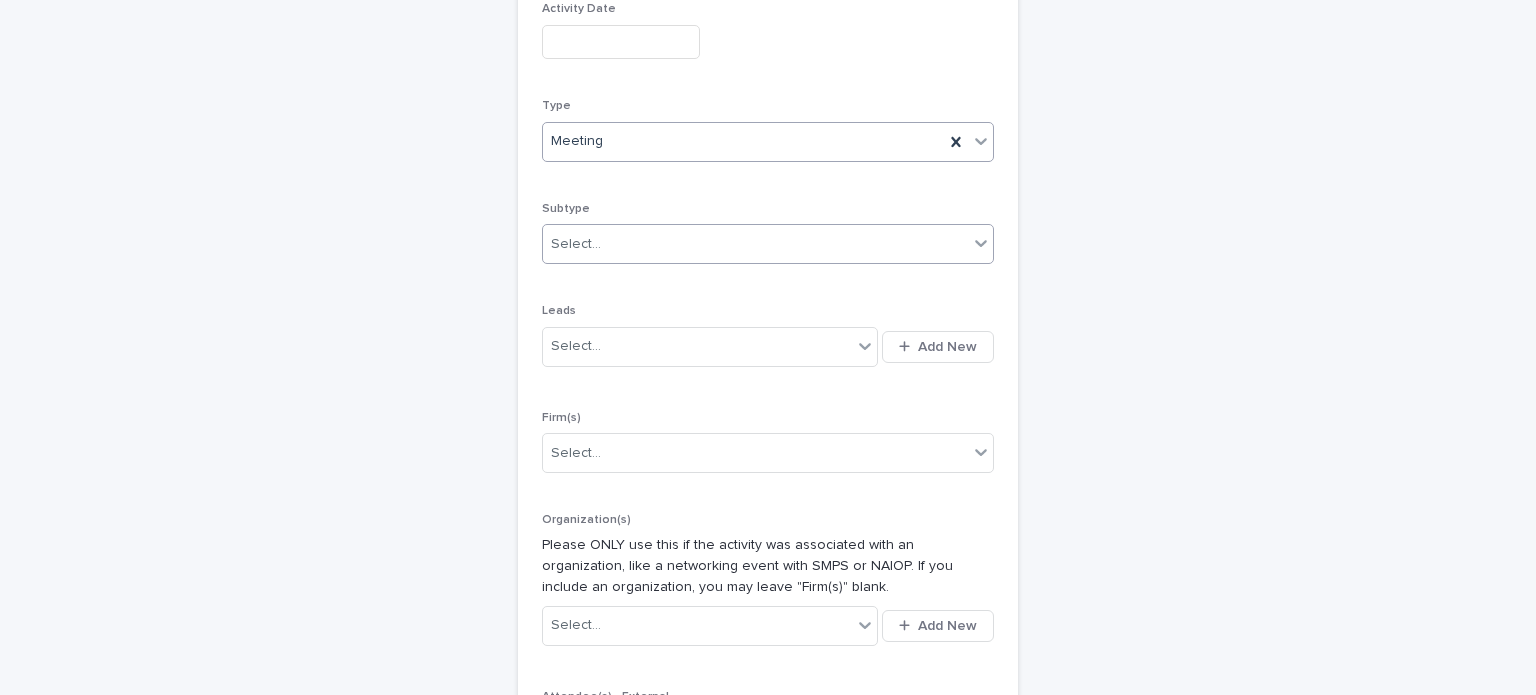 click on "Select..." at bounding box center (755, 244) 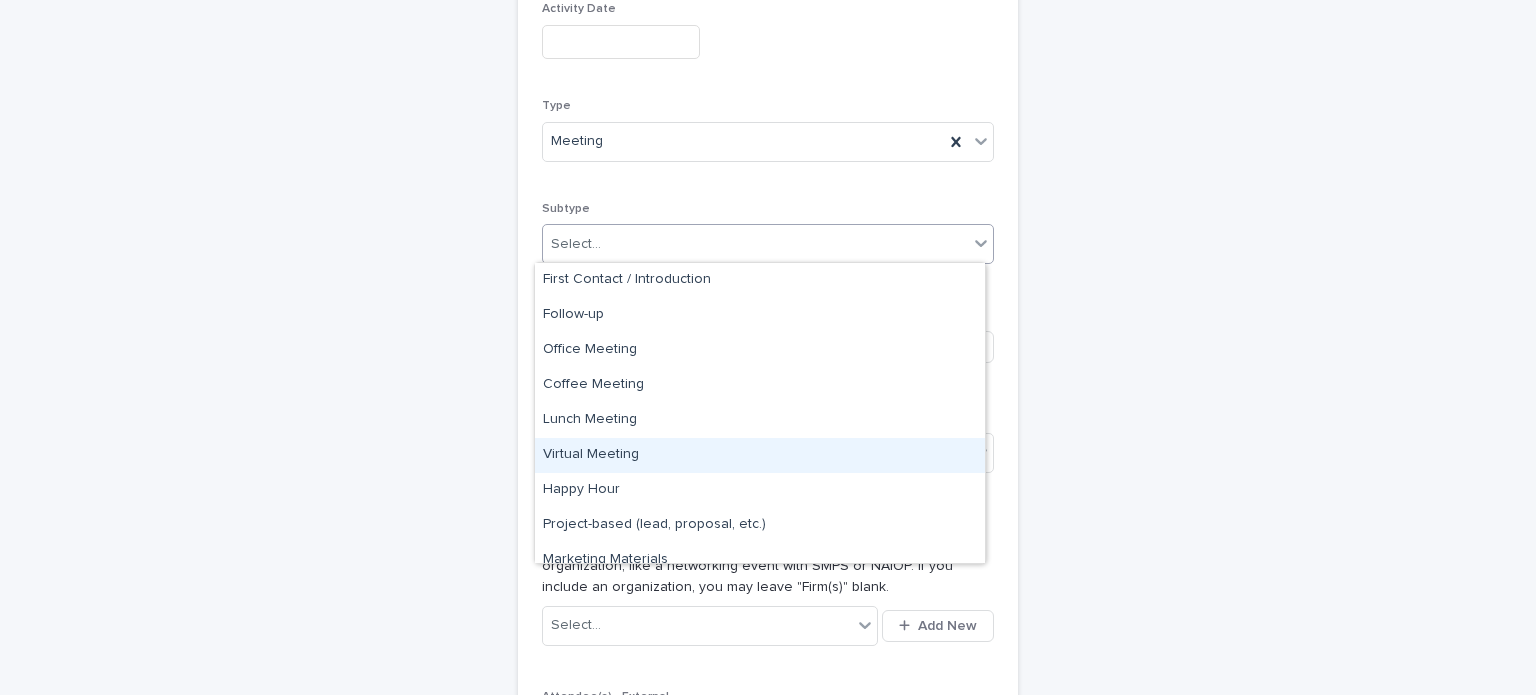 click on "Virtual Meeting" at bounding box center (760, 455) 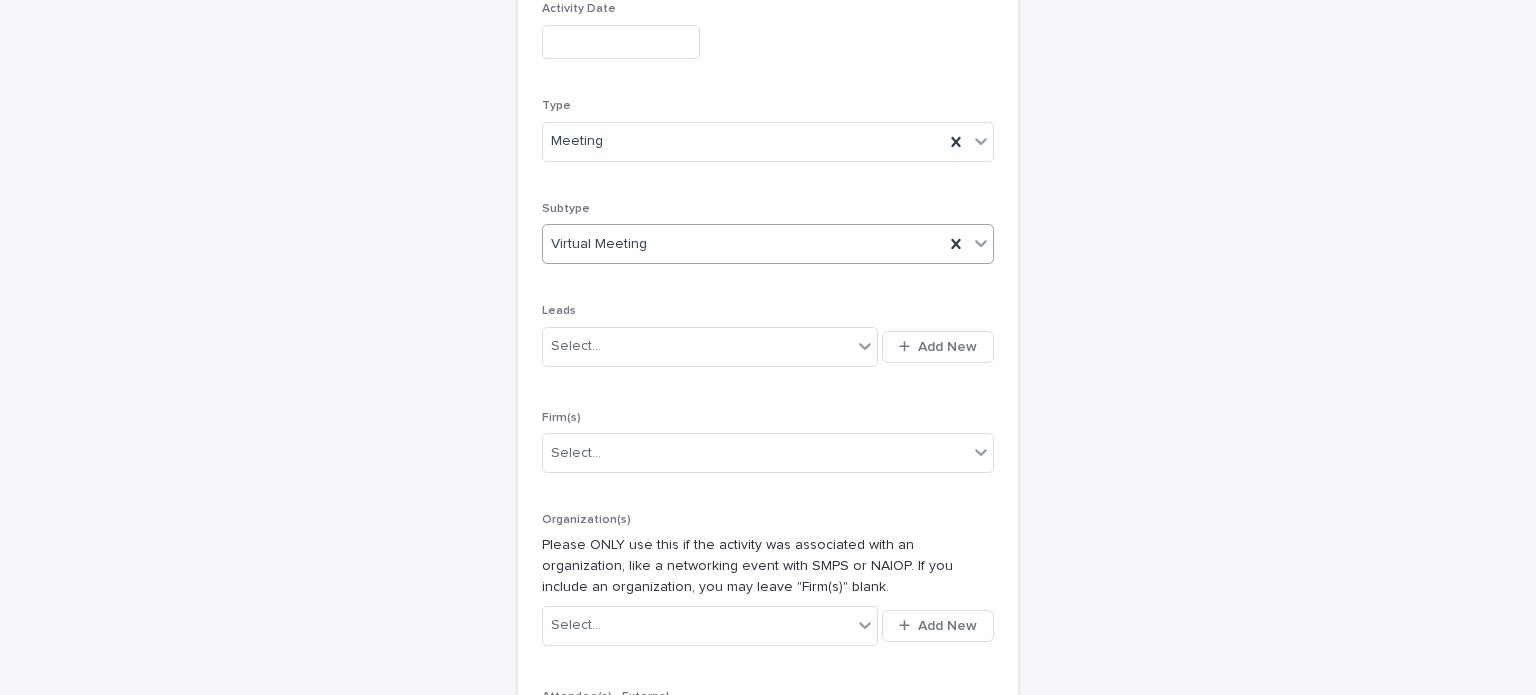 click on "New Activity Loading... Saving… Loading... Saving… Loading... Saving… Activity Activity Date Type Meeting Subtype   option Virtual Meeting, selected.     0 results available. Select is focused ,type to refine list, press Down to open the menu,  Virtual Meeting Leads Select... Add New Firm(s) Select... Organization(s) Please ONLY use this if the activity was associated with an organization, like a networking event with SMPS or NAIOP. If you include an organization, you may leave "Firm(s)" blank. Select... Add New Attendee(s) - External [FIRST]
[LAST] Attendee(s) - Internal Select... Notes Follow-up Reminder This will send an email the day of to remind you to follow-up on the activity. Only fill out if you need a reminder - otherwise, leave blank. Sorry, there was an error saving your record. Please try again. Please fill out the required fields above. Save" at bounding box center [768, 478] 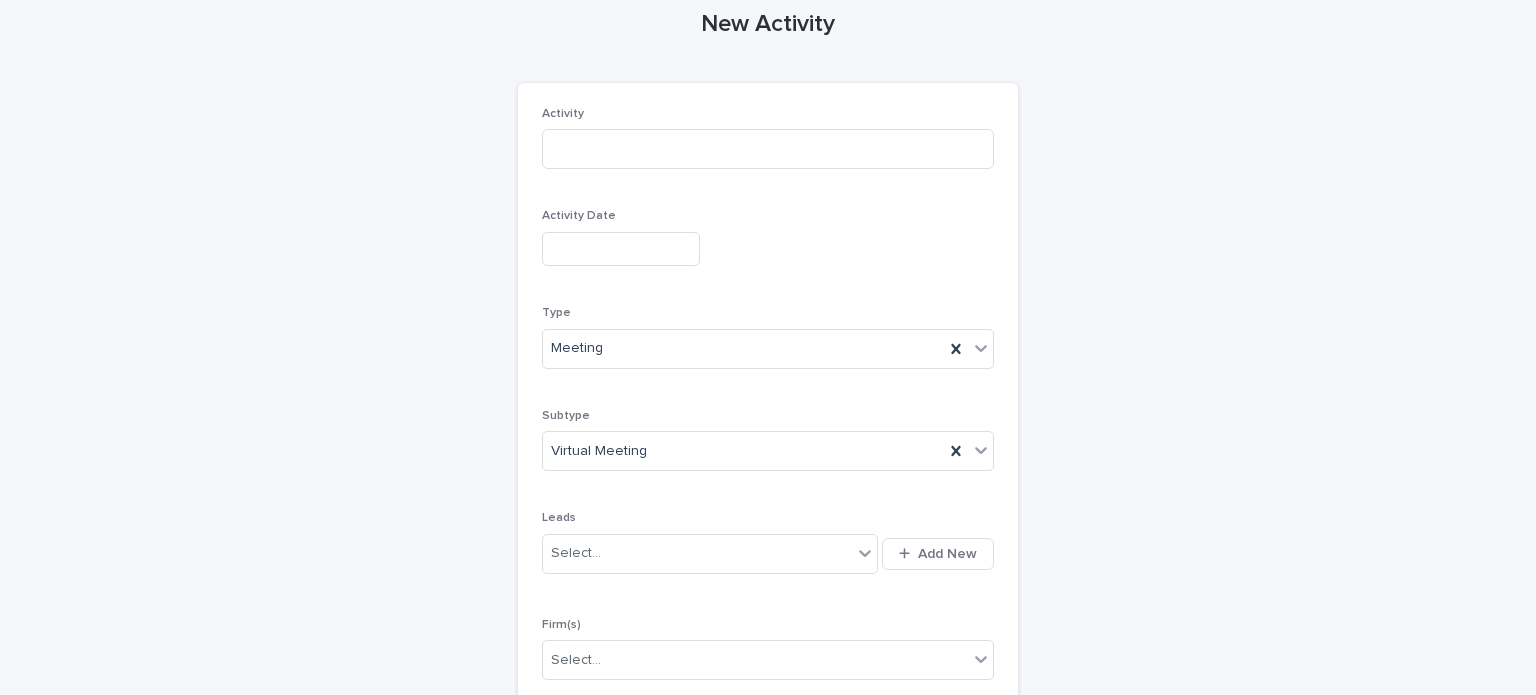scroll, scrollTop: 0, scrollLeft: 0, axis: both 